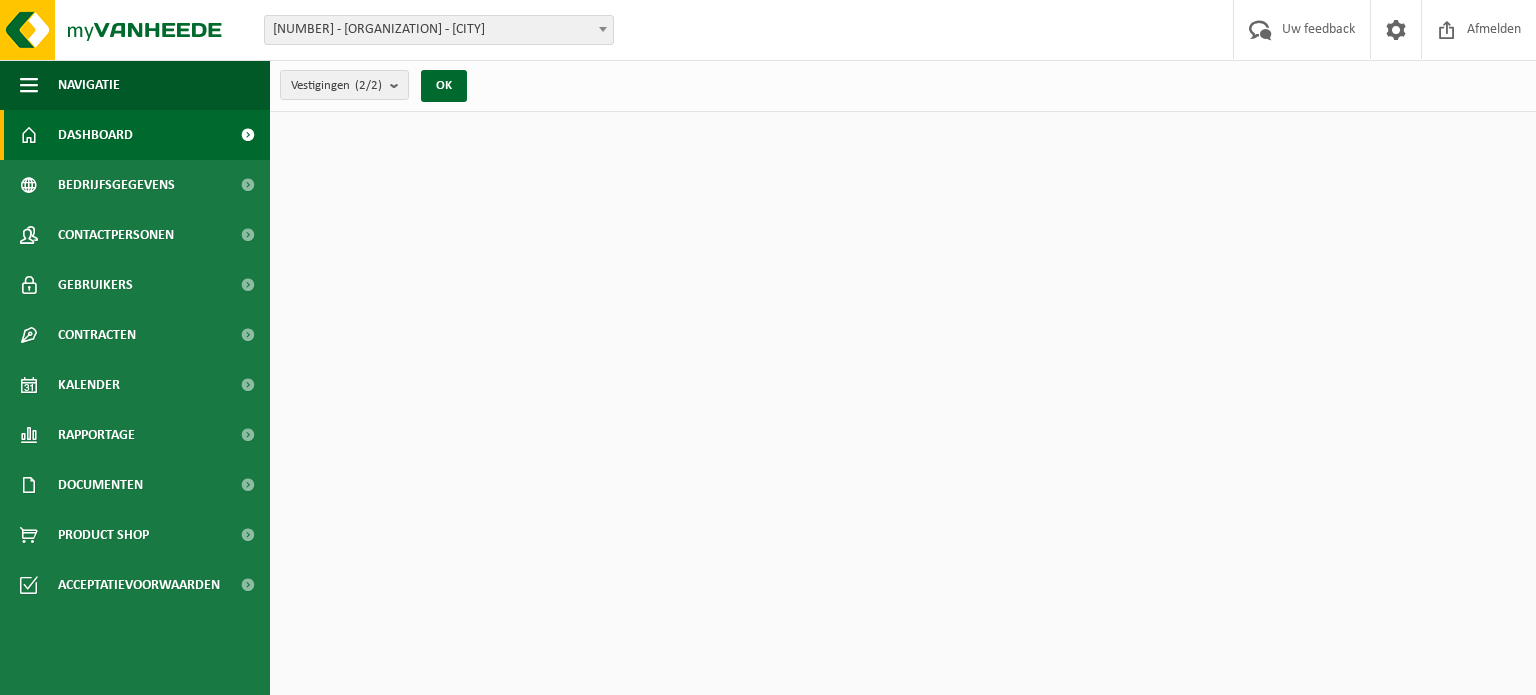 scroll, scrollTop: 0, scrollLeft: 0, axis: both 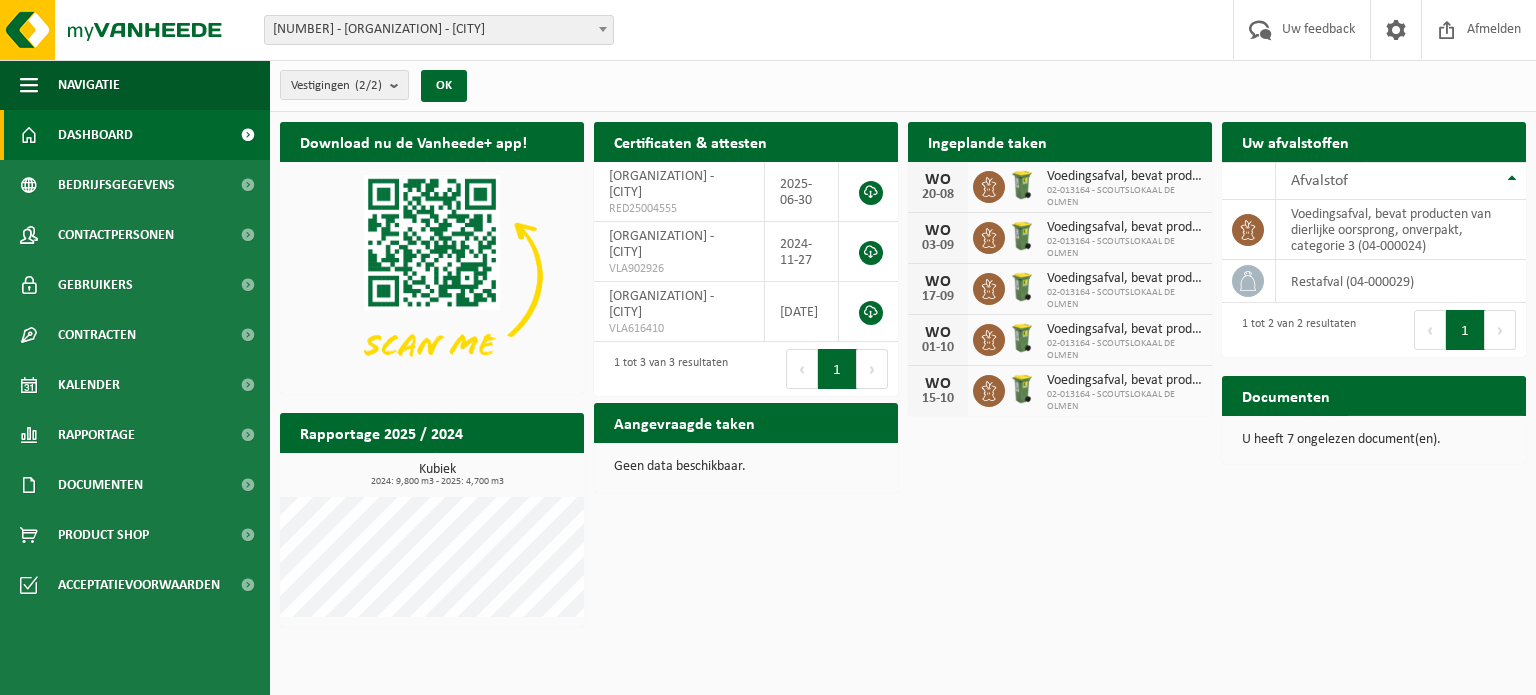 click on "Bekijk uw documenten" at bounding box center [1426, 435] 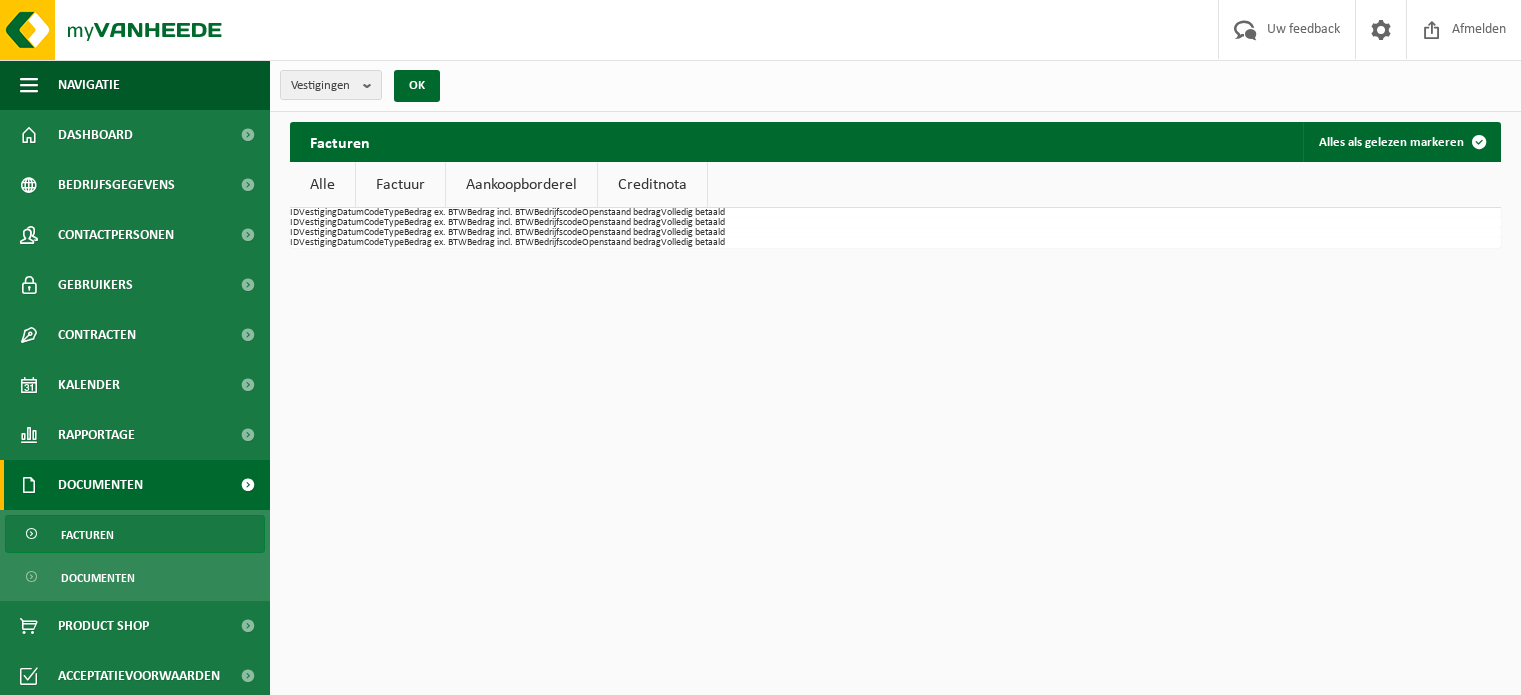 scroll, scrollTop: 0, scrollLeft: 0, axis: both 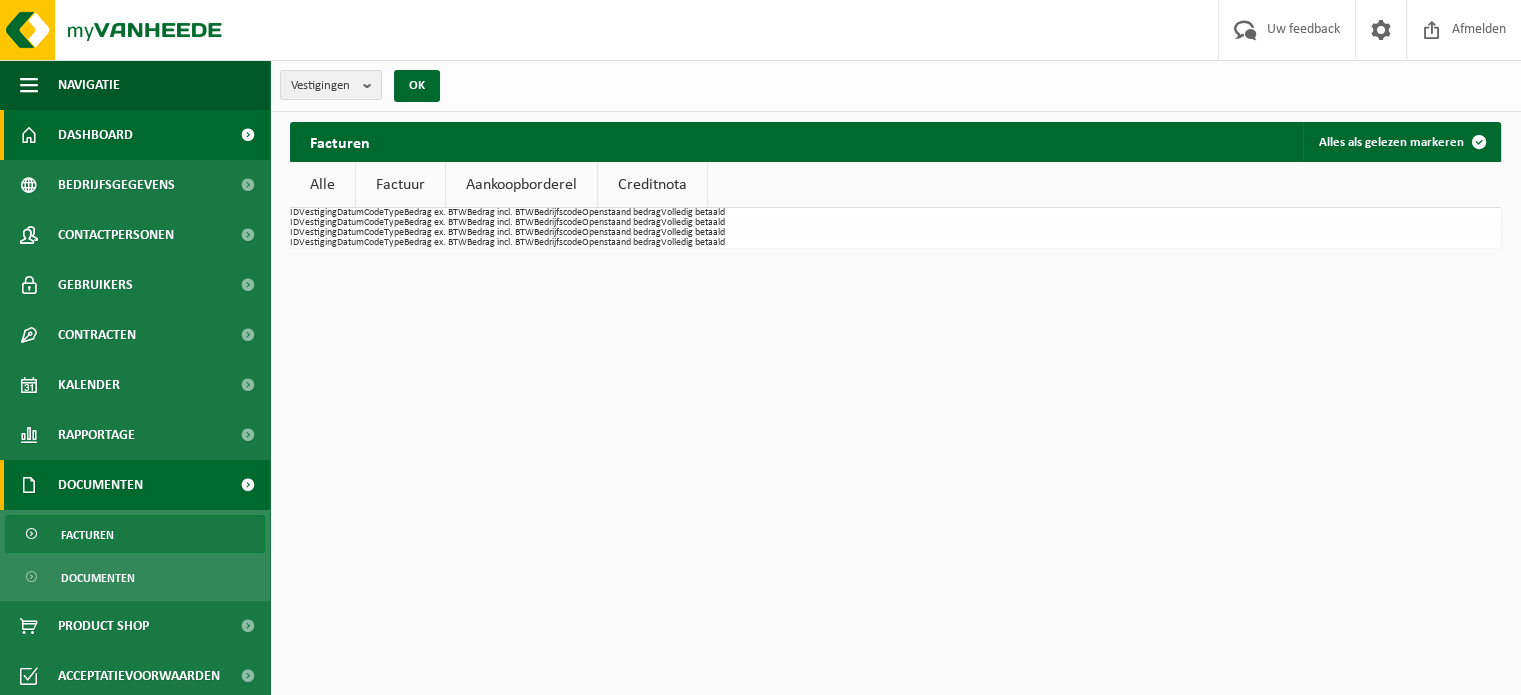 click on "Dashboard" at bounding box center [95, 135] 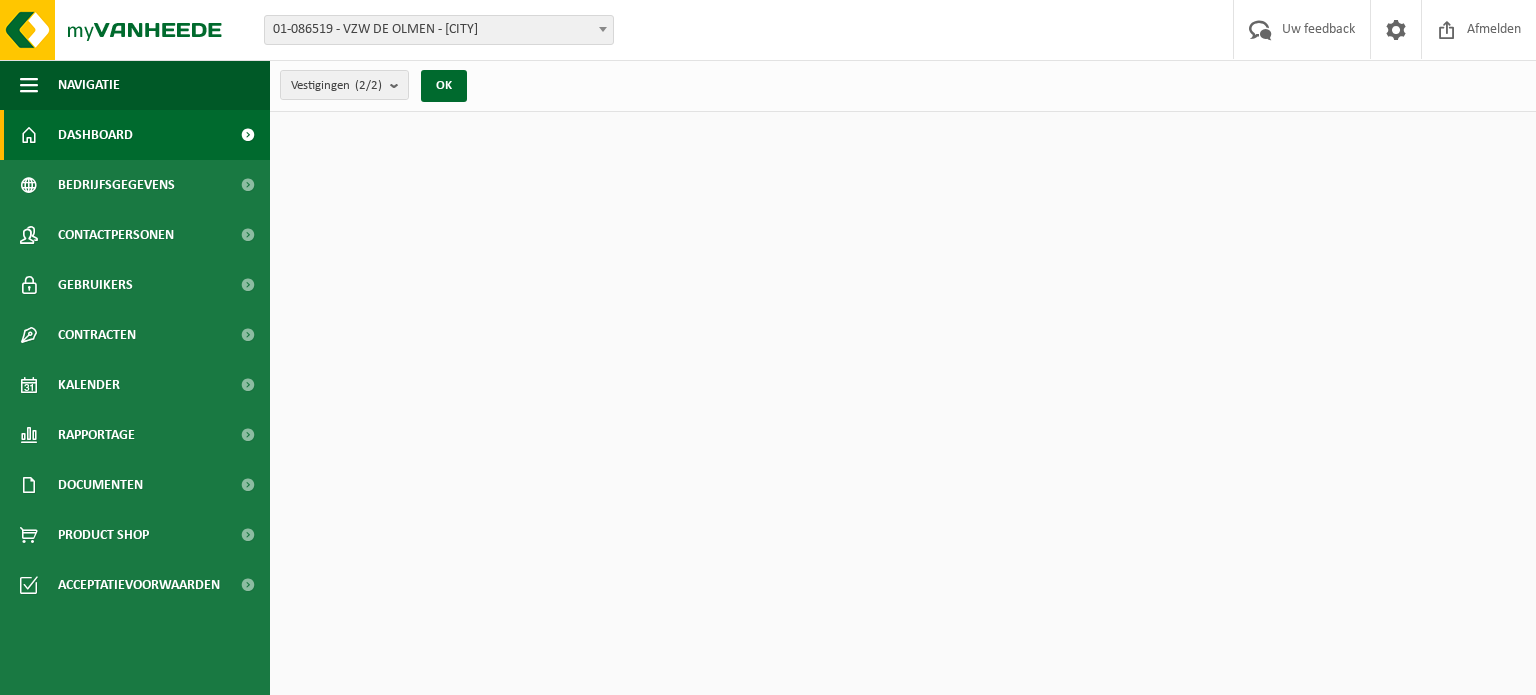 scroll, scrollTop: 0, scrollLeft: 0, axis: both 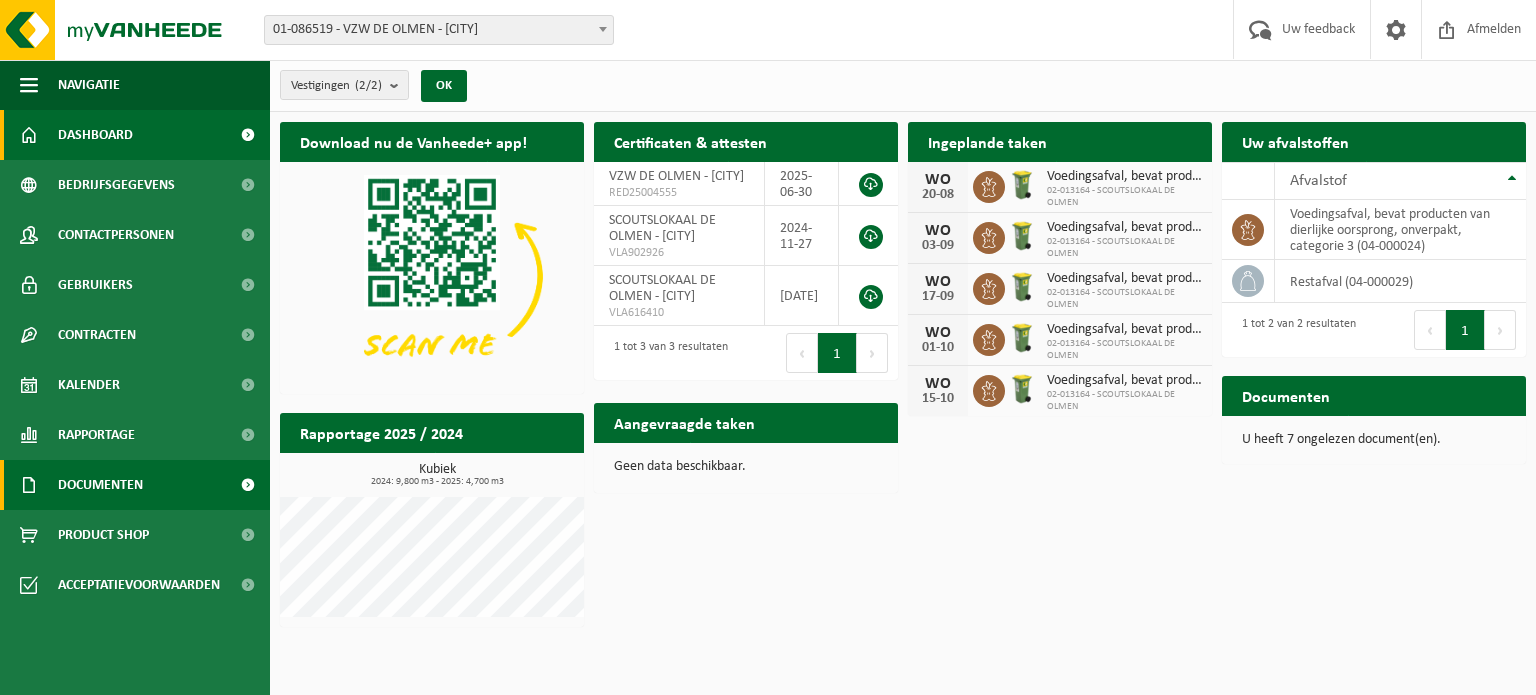 click on "Documenten" at bounding box center (100, 485) 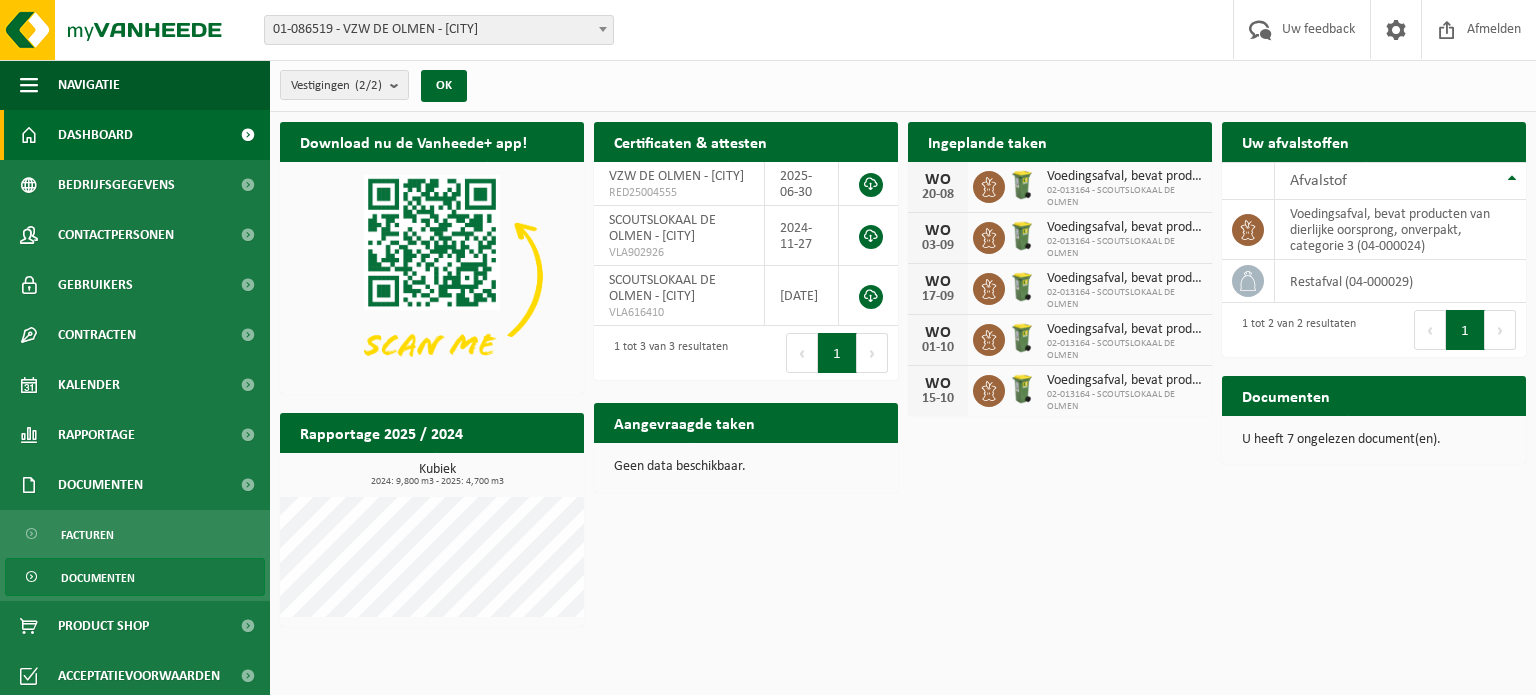 click on "Documenten" at bounding box center [98, 578] 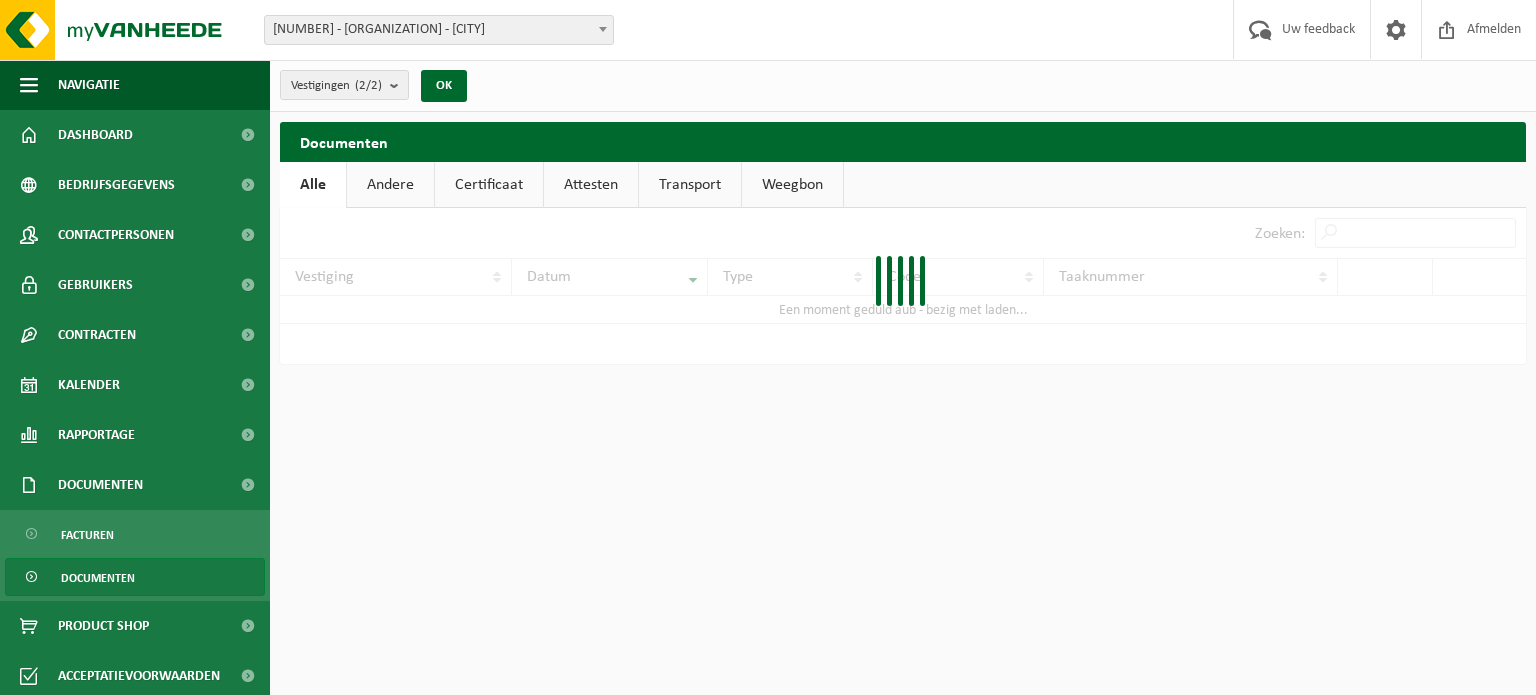 scroll, scrollTop: 0, scrollLeft: 0, axis: both 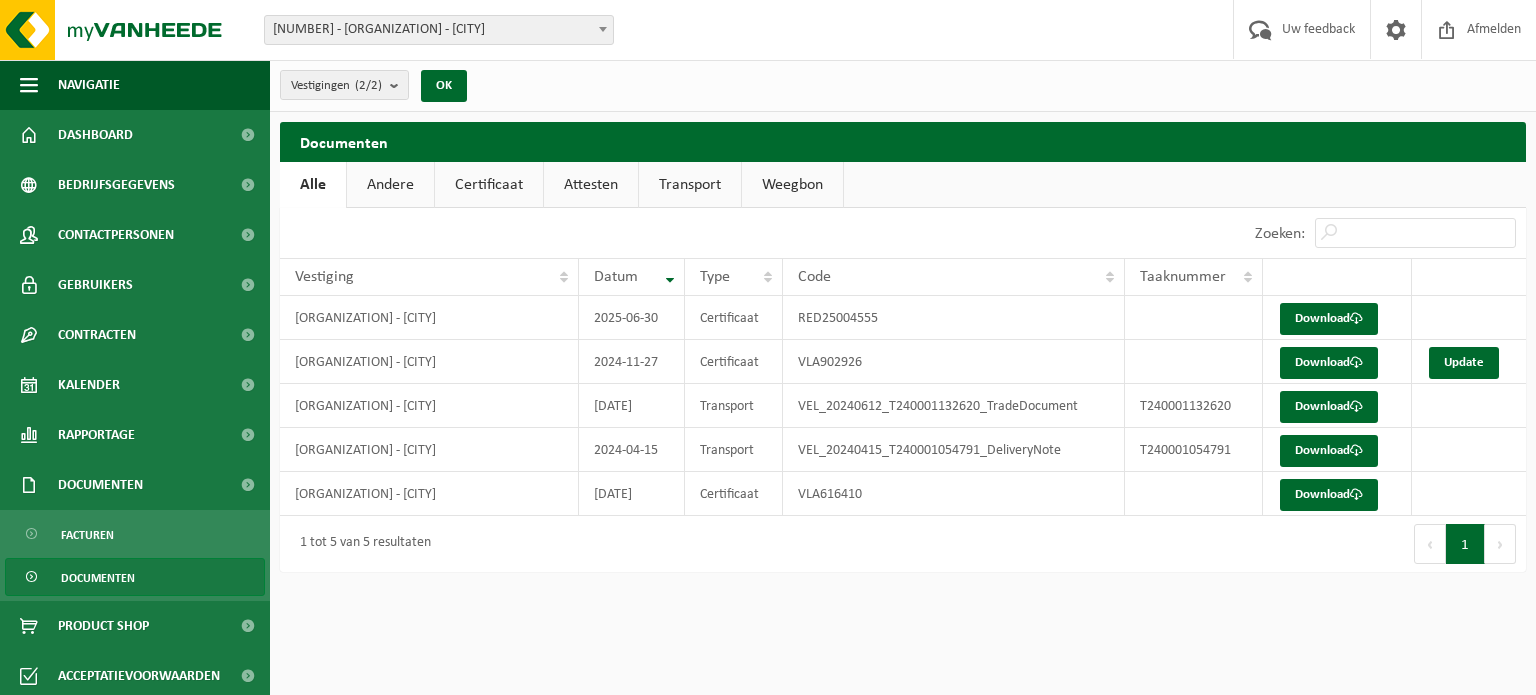 click on "Documenten" at bounding box center (98, 578) 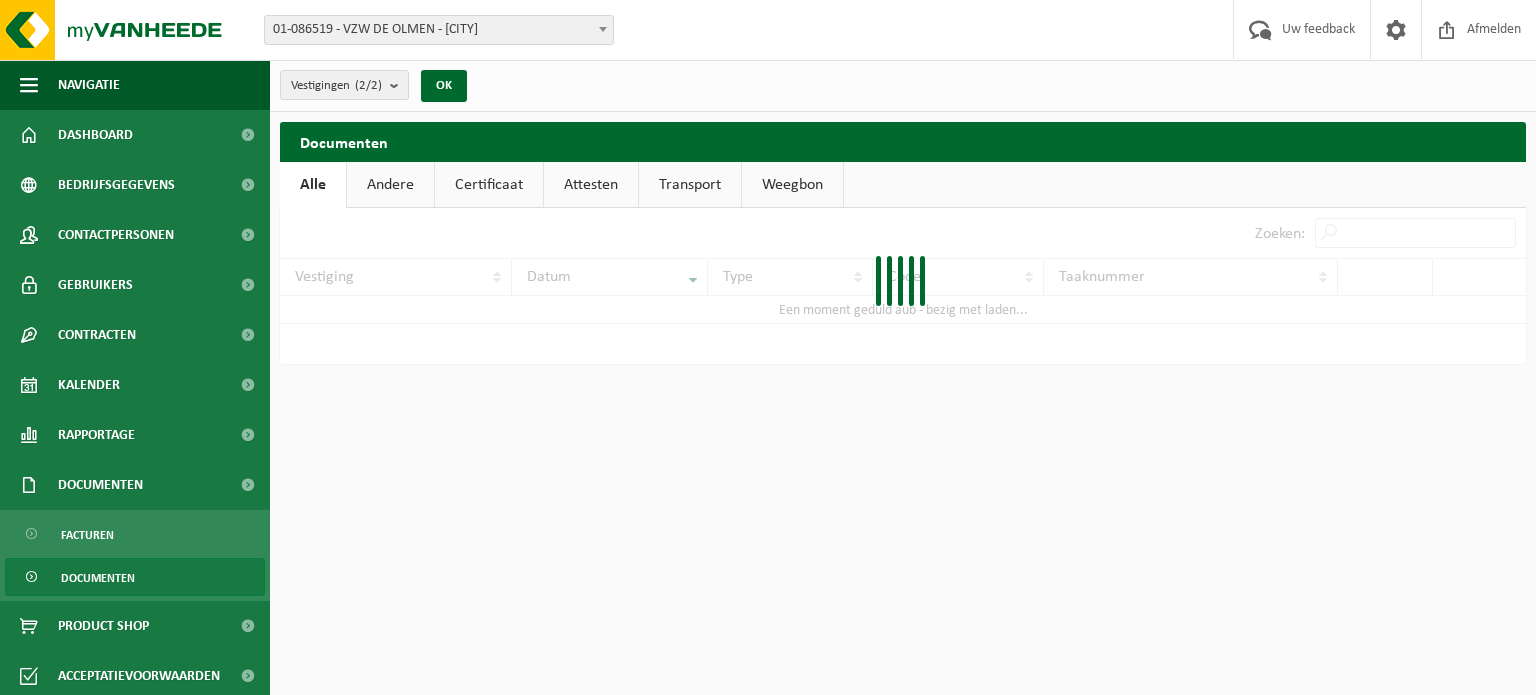 scroll, scrollTop: 0, scrollLeft: 0, axis: both 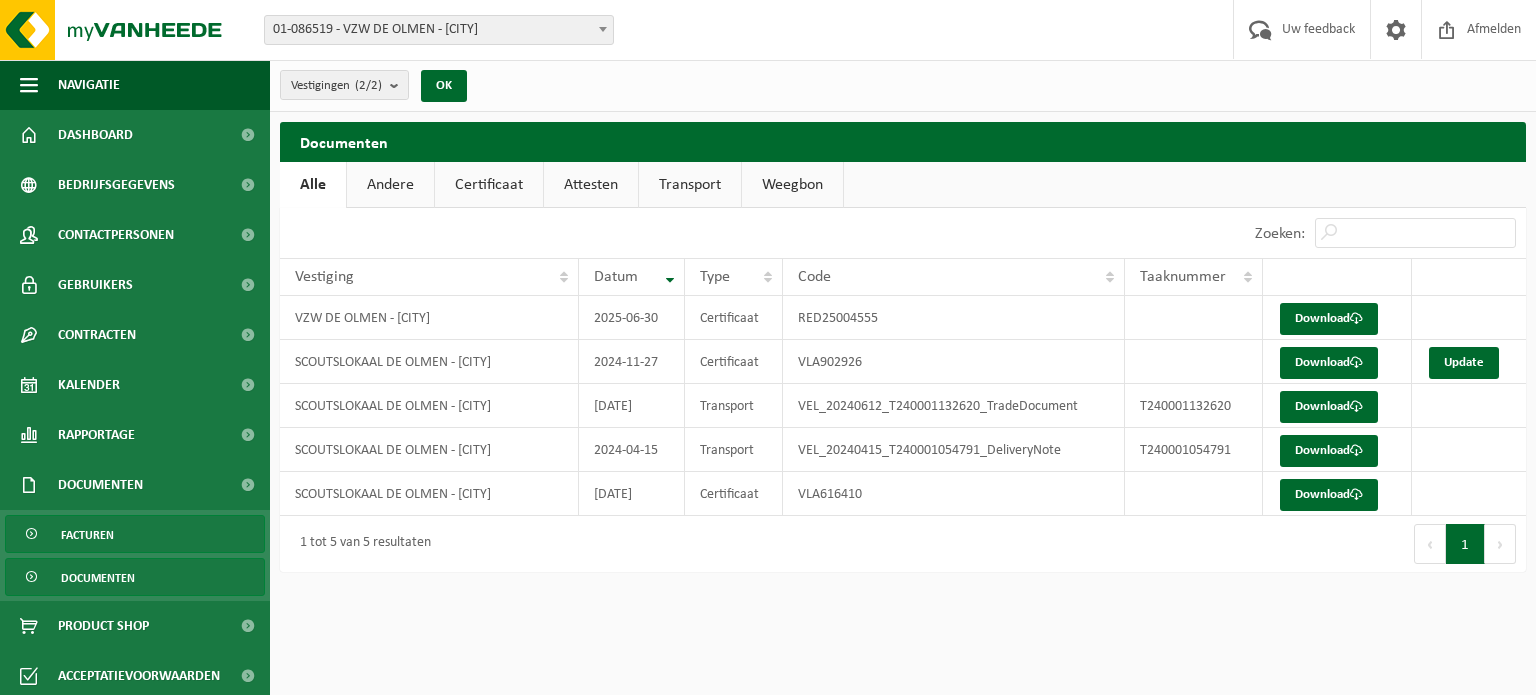 click on "Facturen" at bounding box center [87, 535] 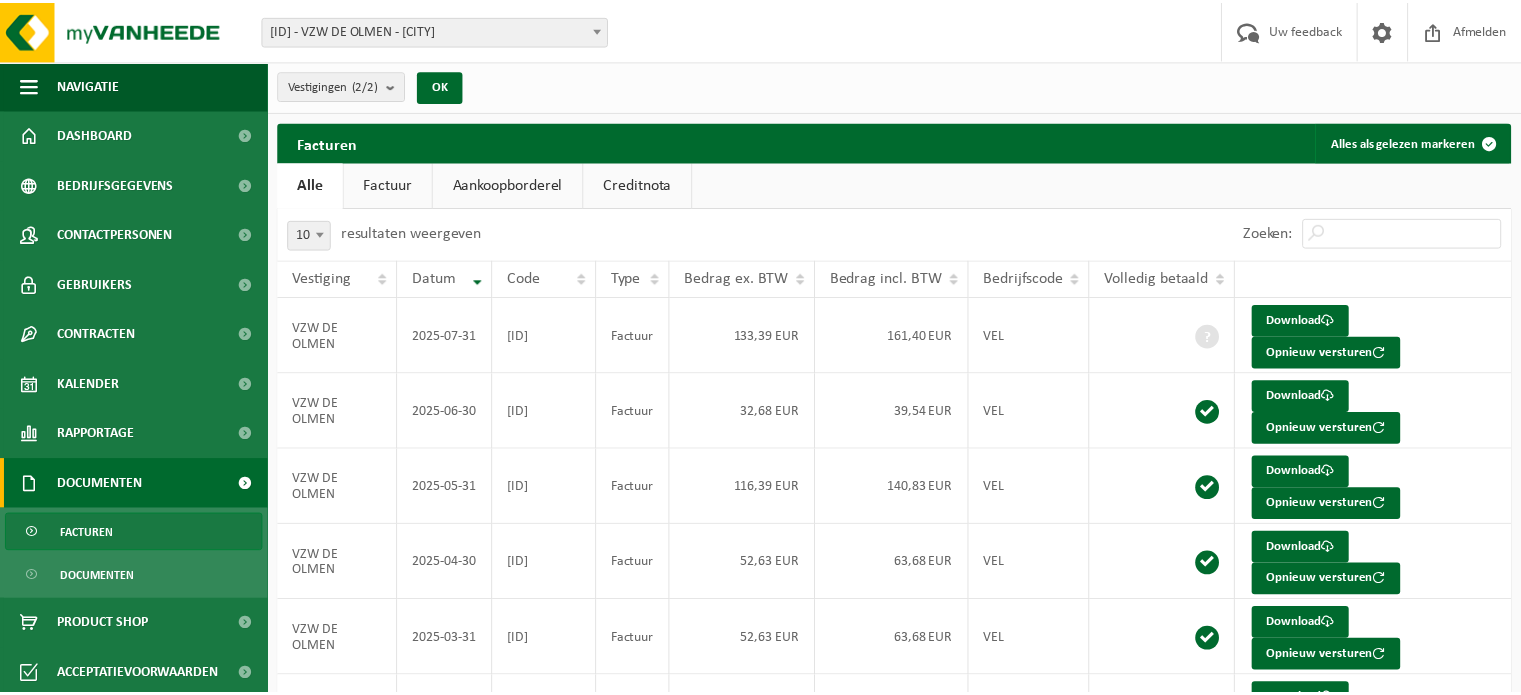 scroll, scrollTop: 0, scrollLeft: 0, axis: both 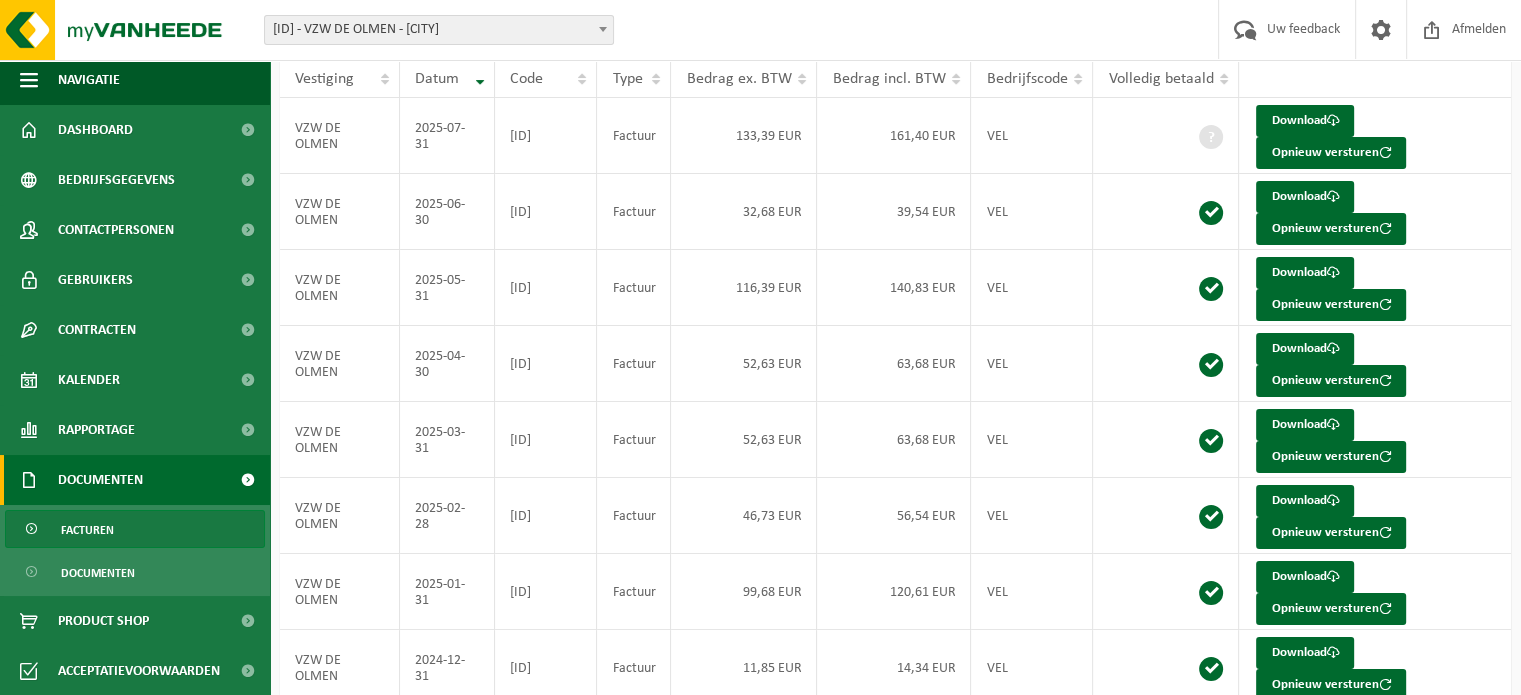 click on "Documenten" at bounding box center [135, 480] 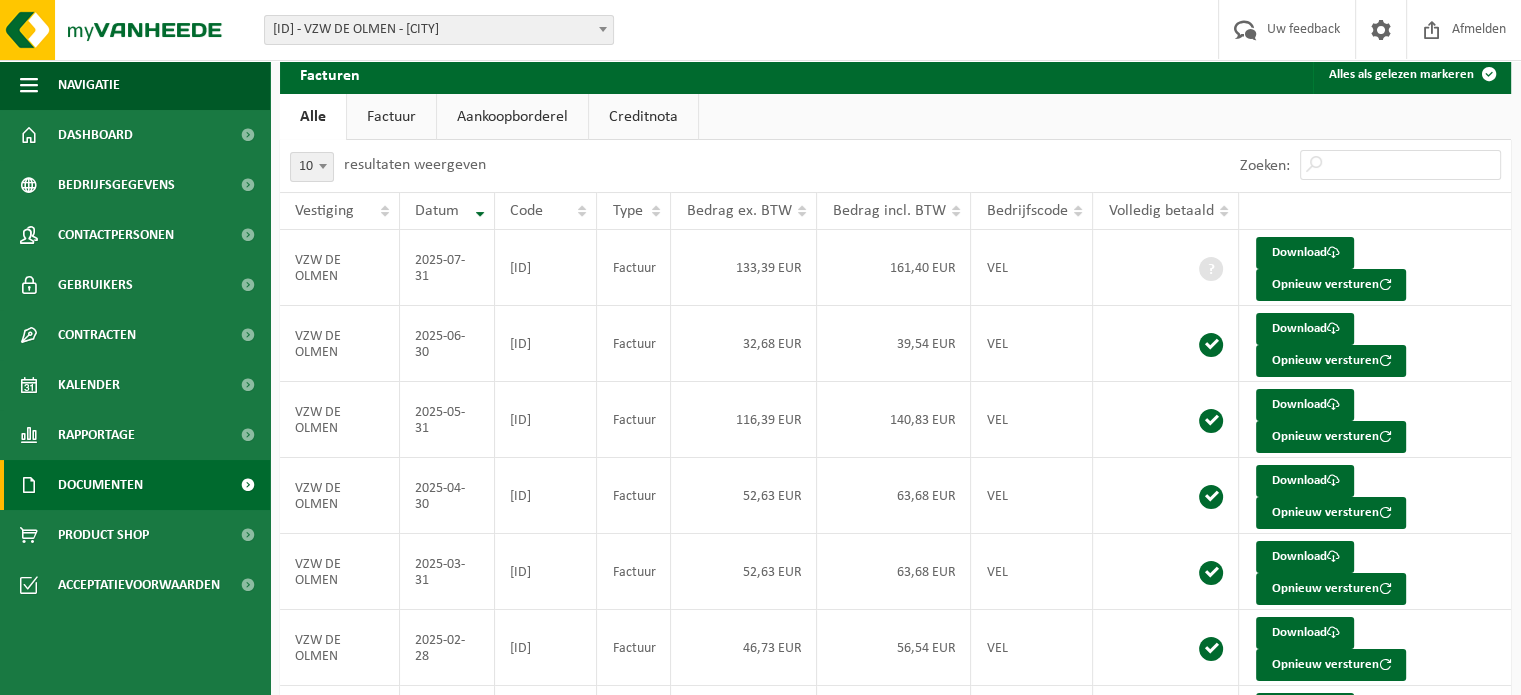 scroll, scrollTop: 0, scrollLeft: 0, axis: both 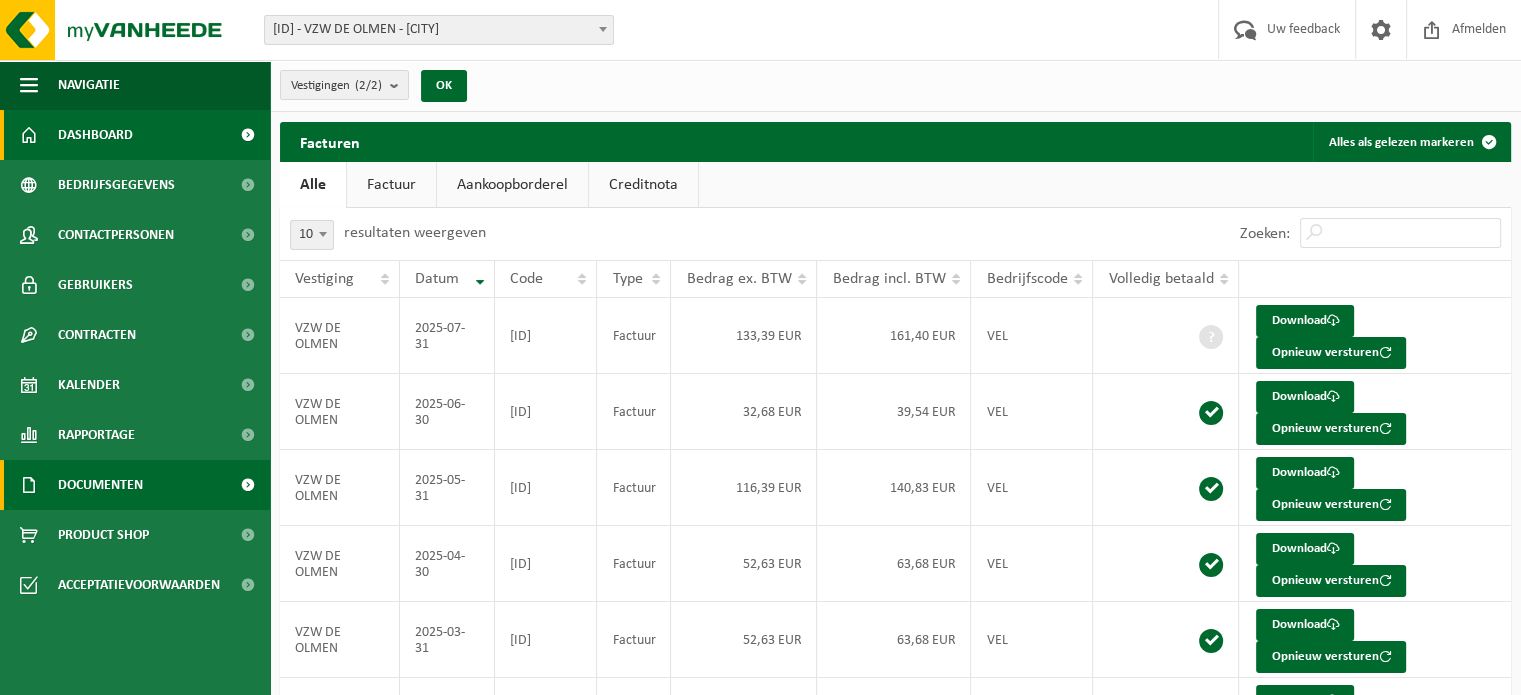 click on "Dashboard" at bounding box center (135, 135) 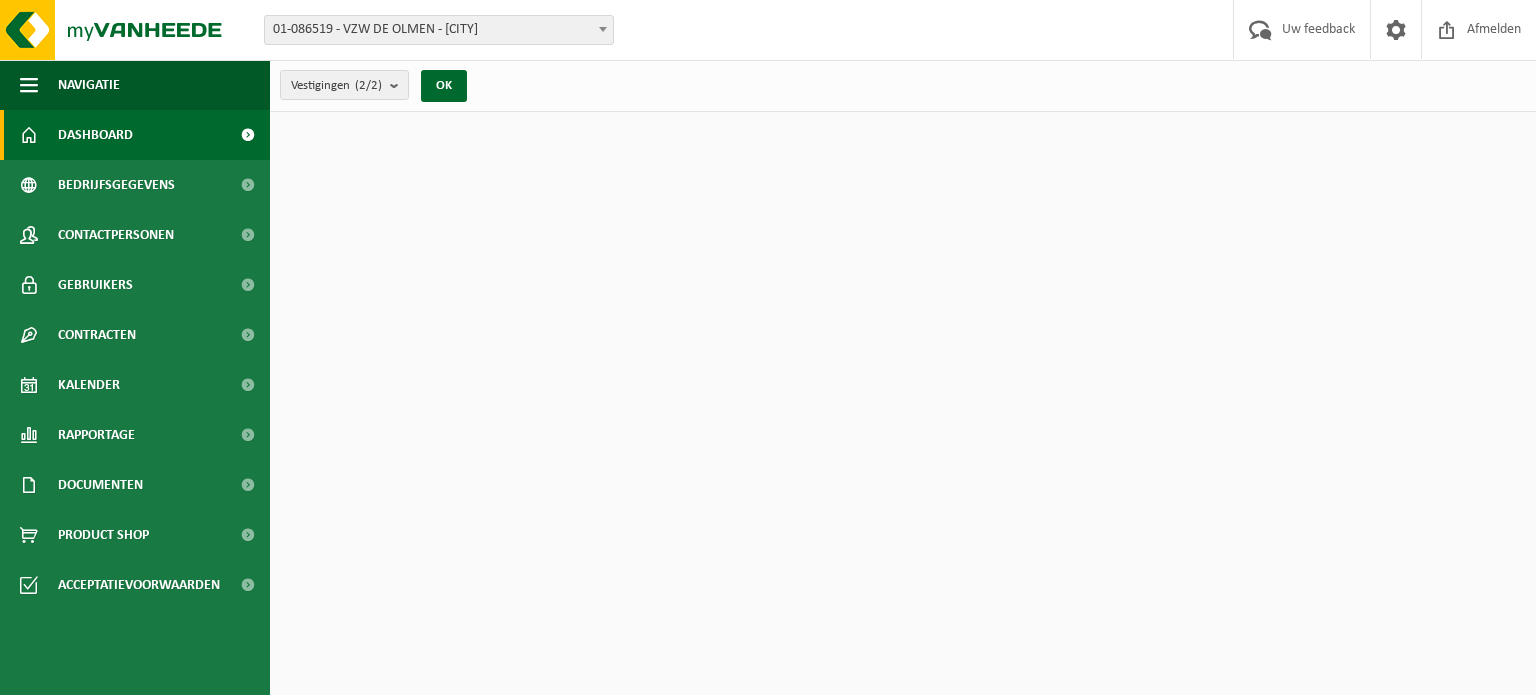 scroll, scrollTop: 0, scrollLeft: 0, axis: both 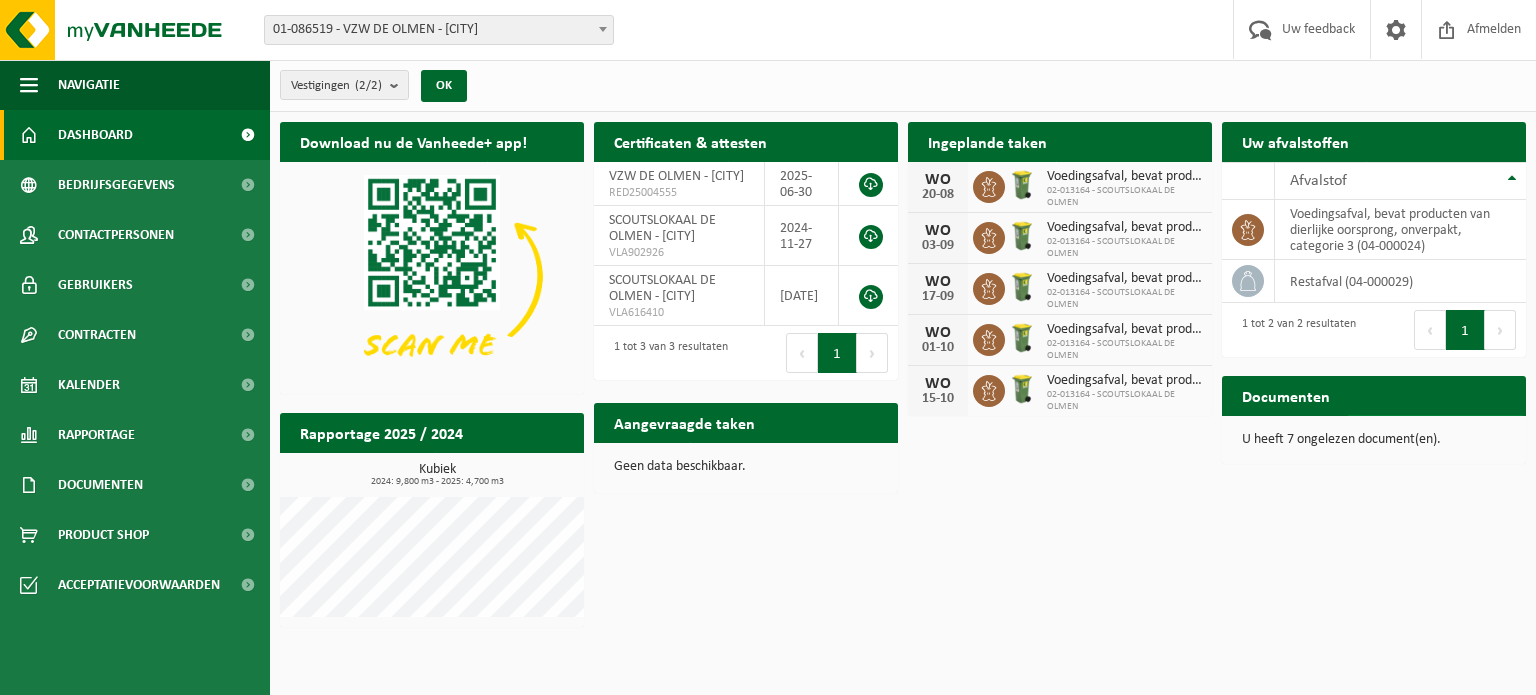 click on "Bekijk uw documenten" at bounding box center (1426, 435) 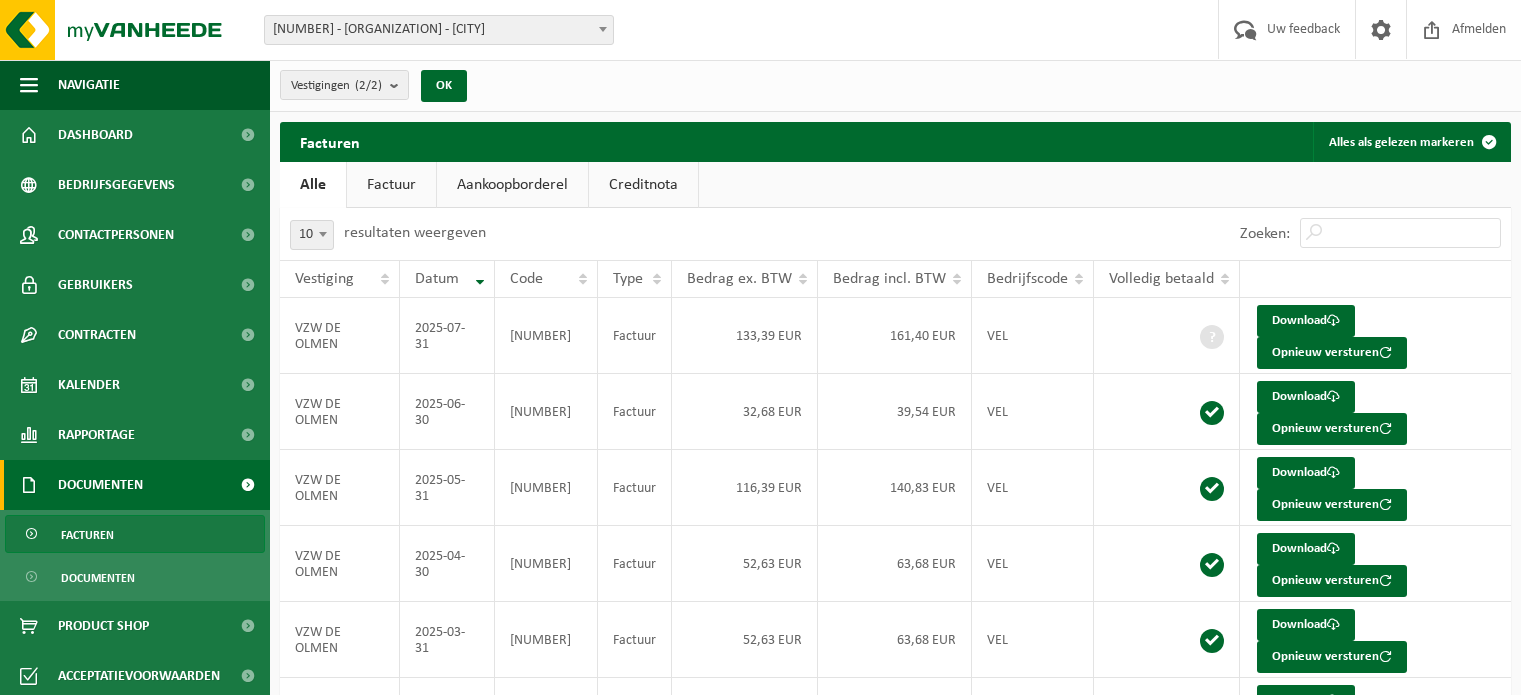 scroll, scrollTop: 0, scrollLeft: 0, axis: both 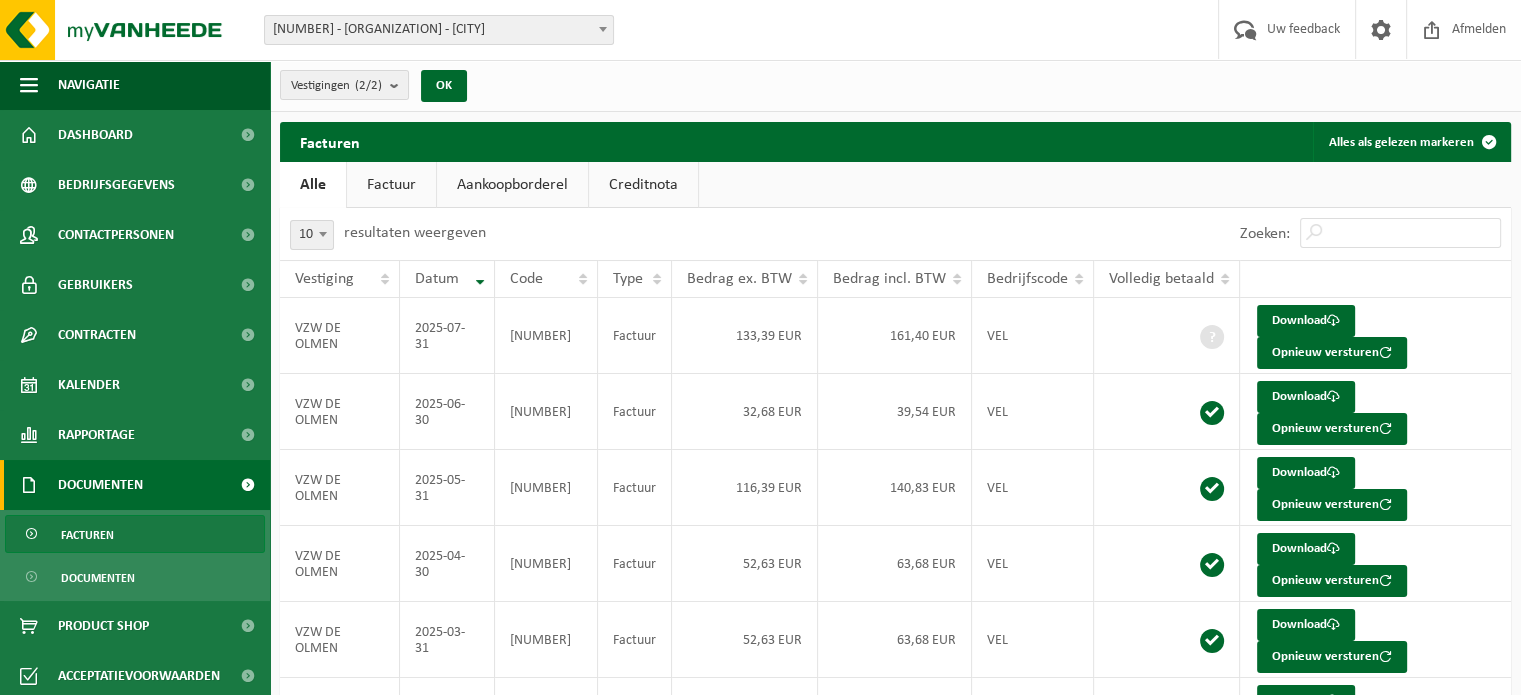 click on "Creditnota" at bounding box center (643, 185) 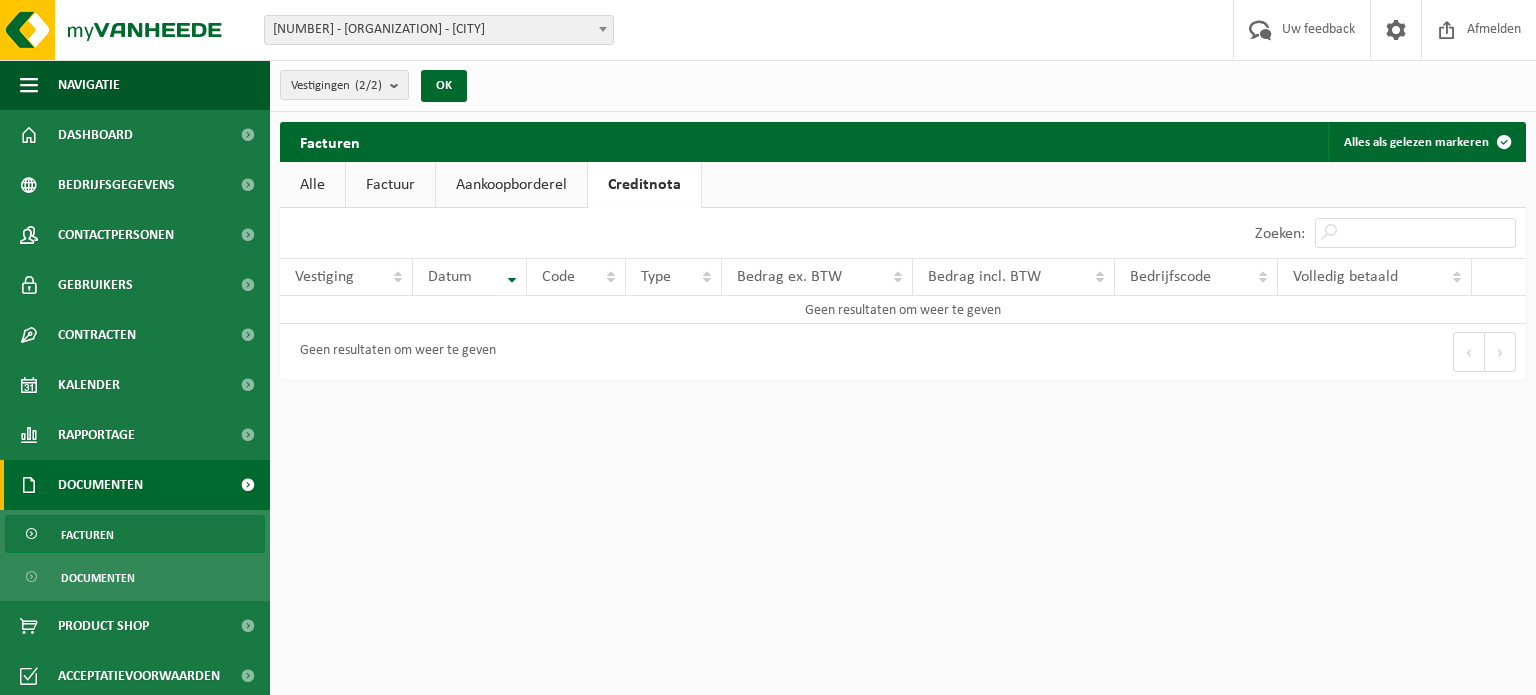 click on "Aankoopborderel" at bounding box center (511, 185) 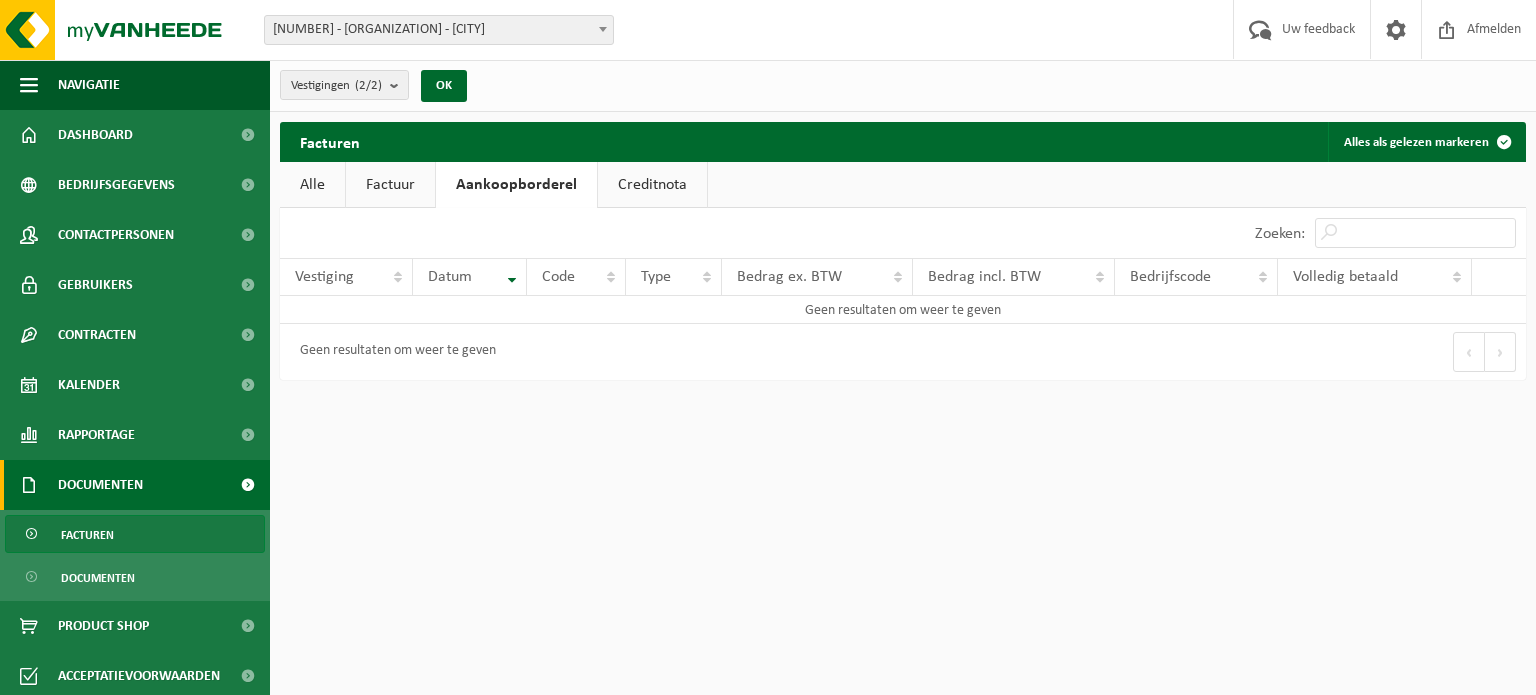 click on "Factuur" at bounding box center (390, 185) 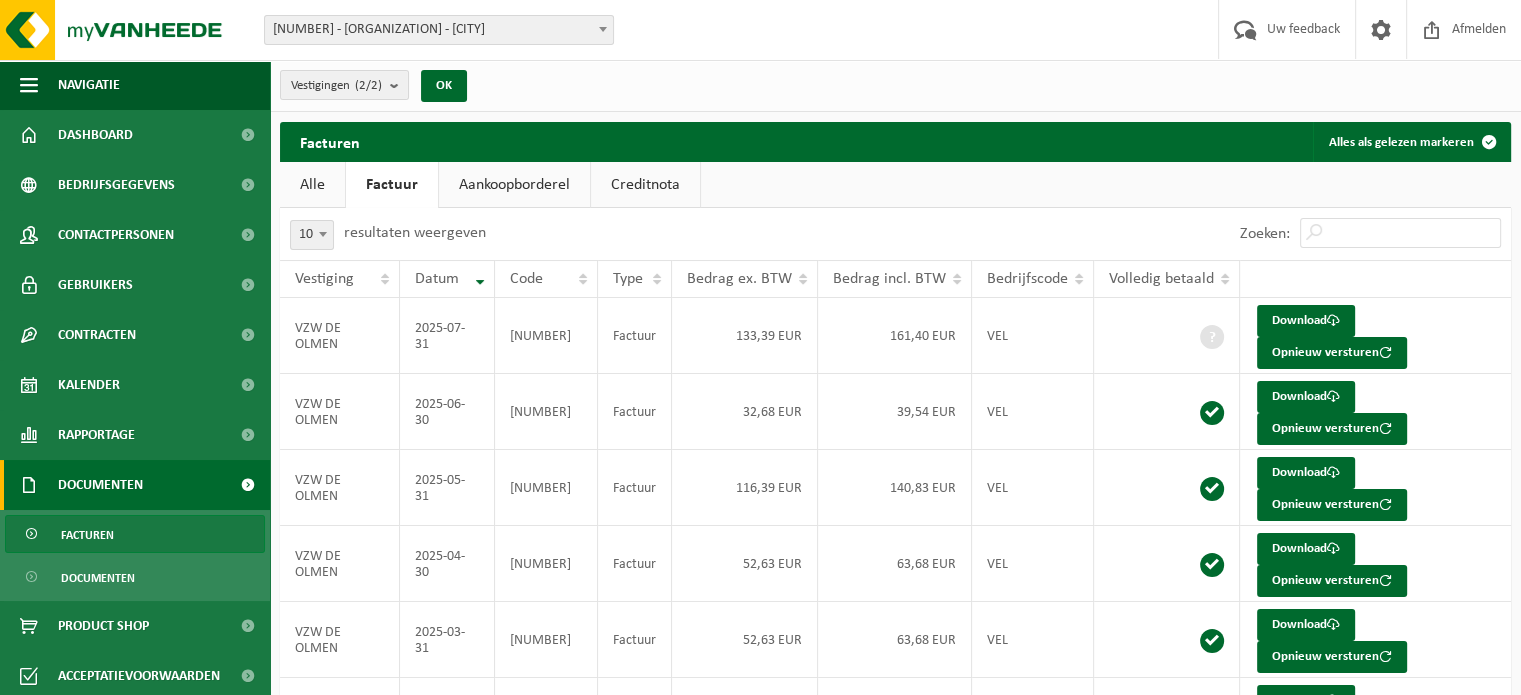 click on "Alle" at bounding box center [312, 185] 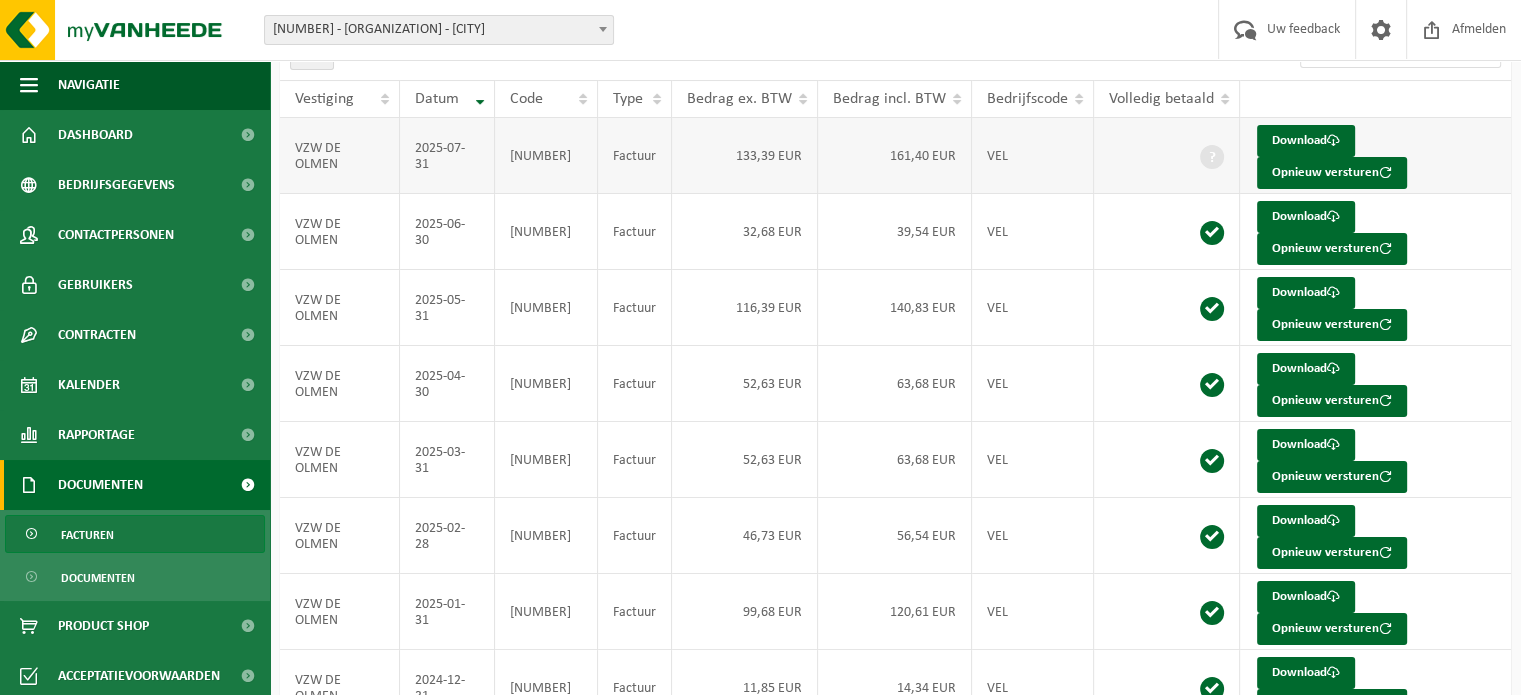scroll, scrollTop: 0, scrollLeft: 0, axis: both 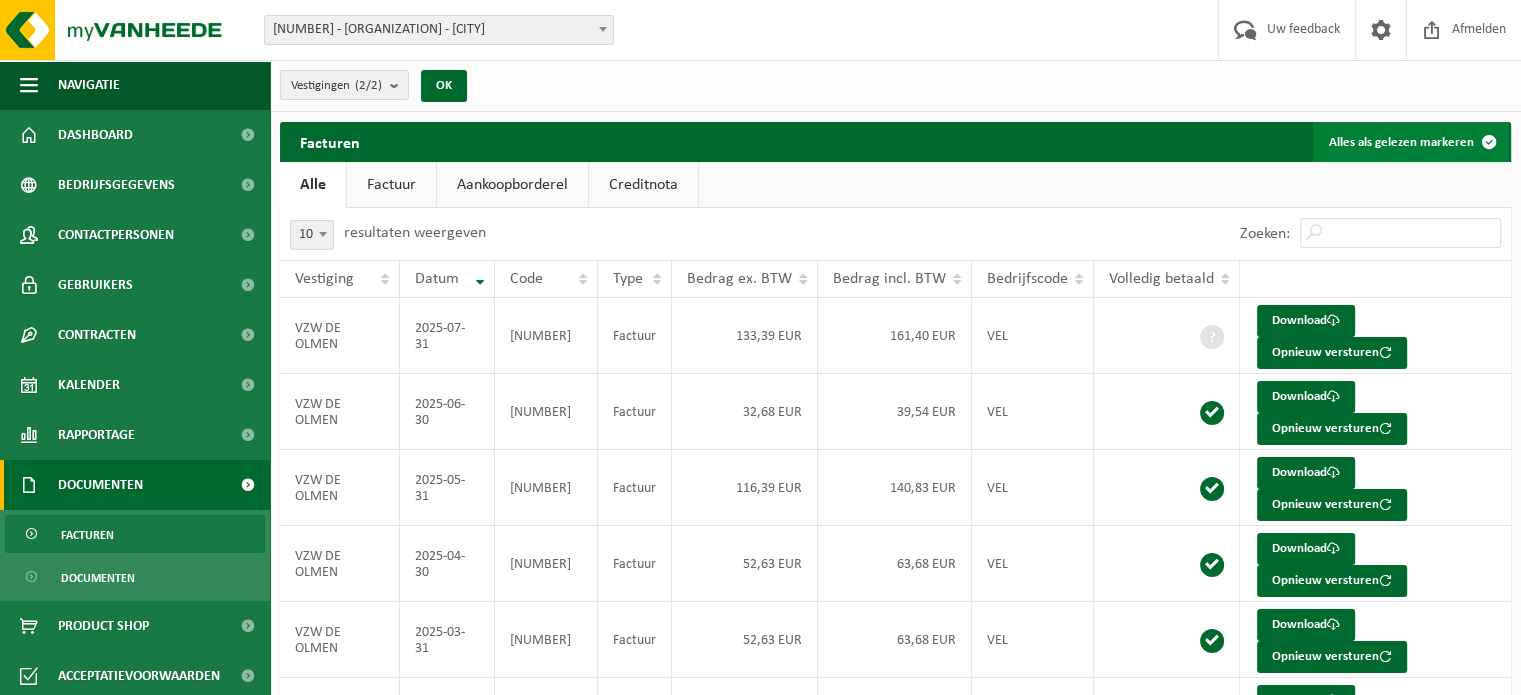 click on "Alles als gelezen markeren" at bounding box center [1411, 142] 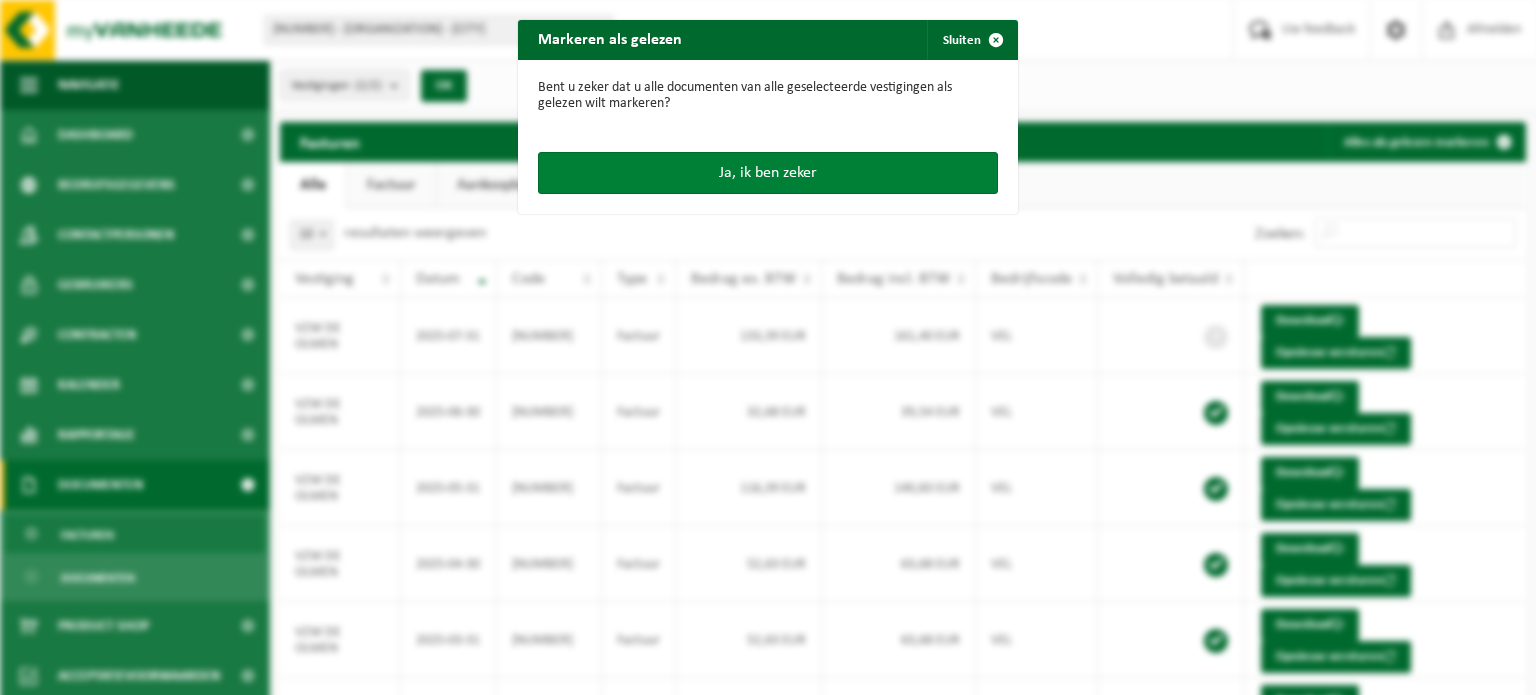 click on "Ja, ik ben zeker" at bounding box center (768, 173) 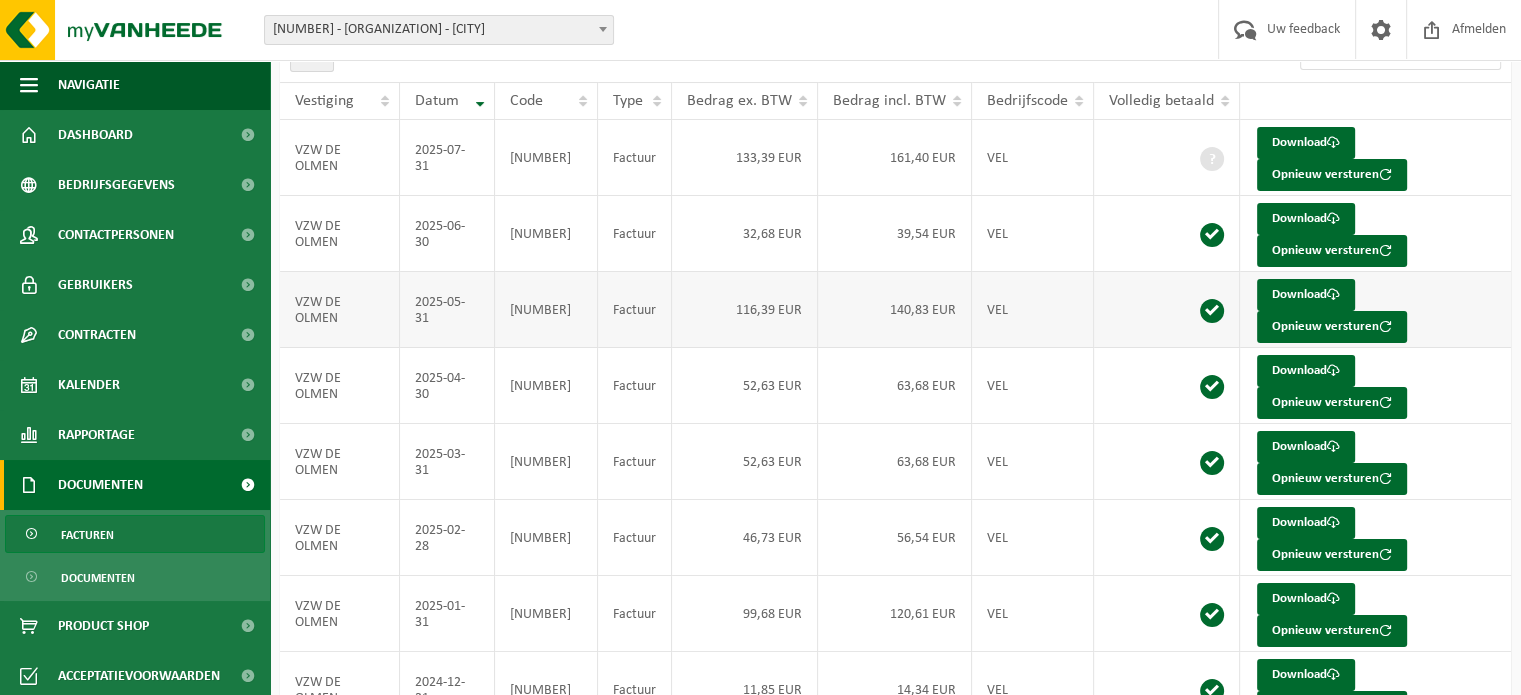 scroll, scrollTop: 0, scrollLeft: 0, axis: both 